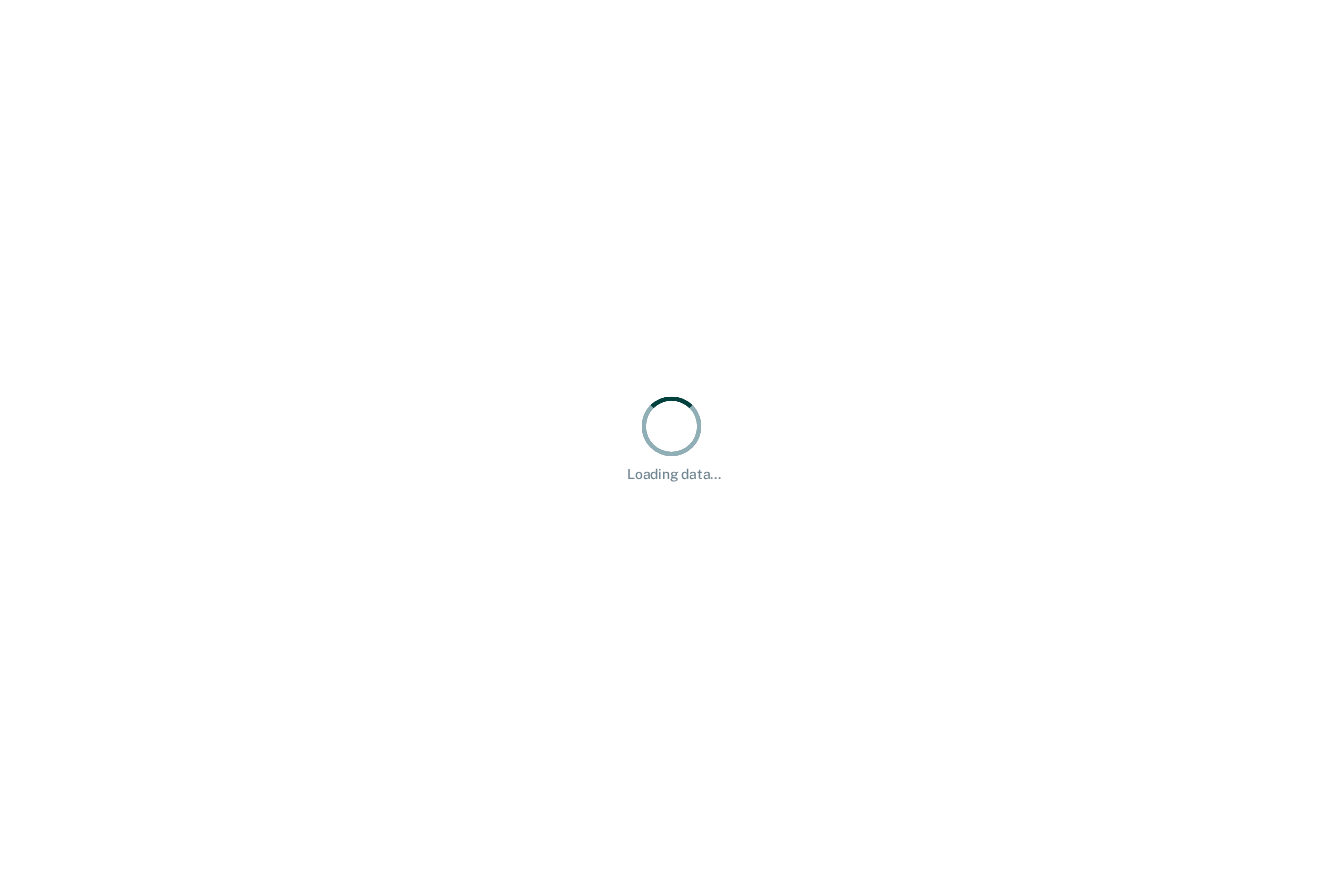 scroll, scrollTop: 0, scrollLeft: 0, axis: both 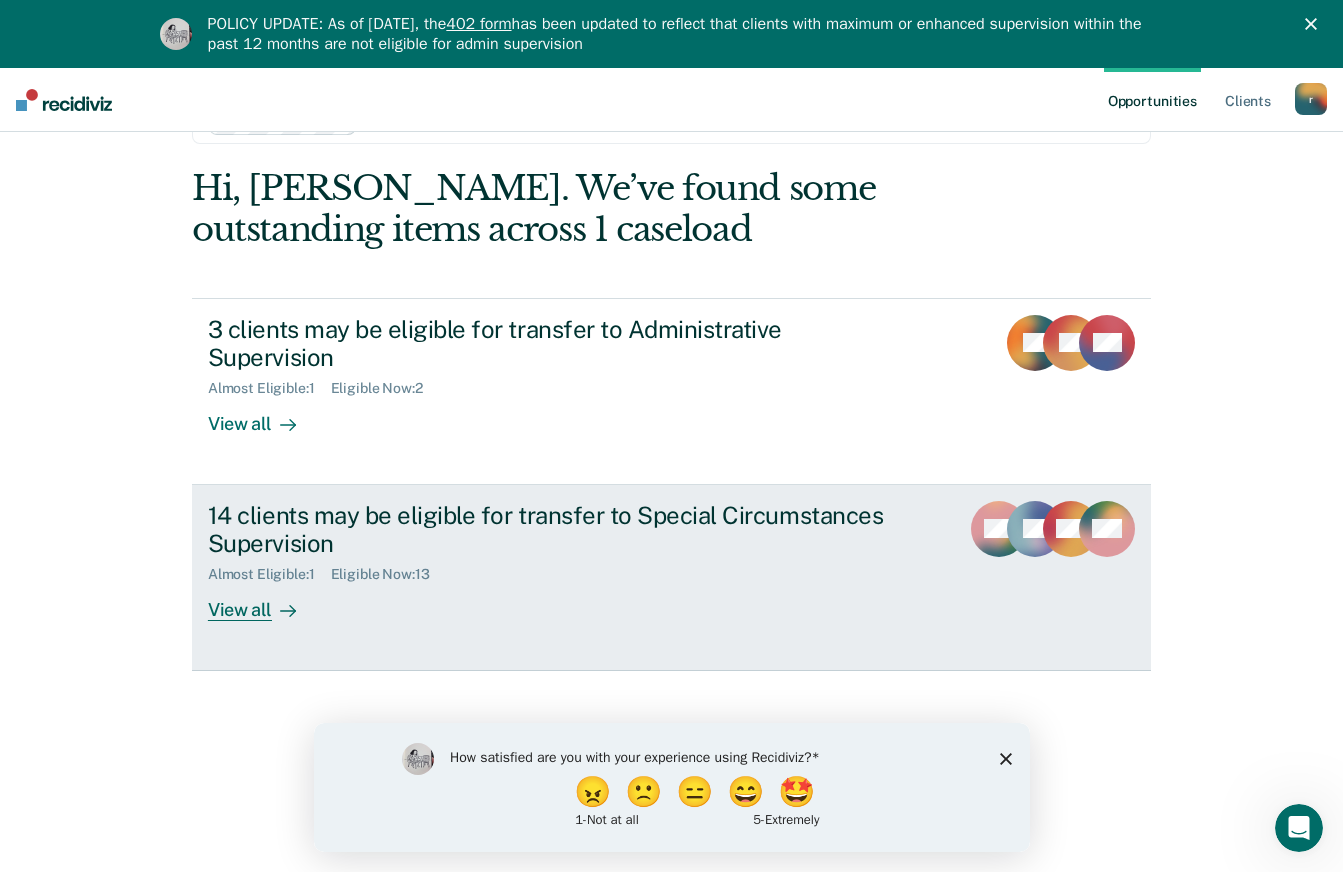 click on "View all" at bounding box center [264, 602] 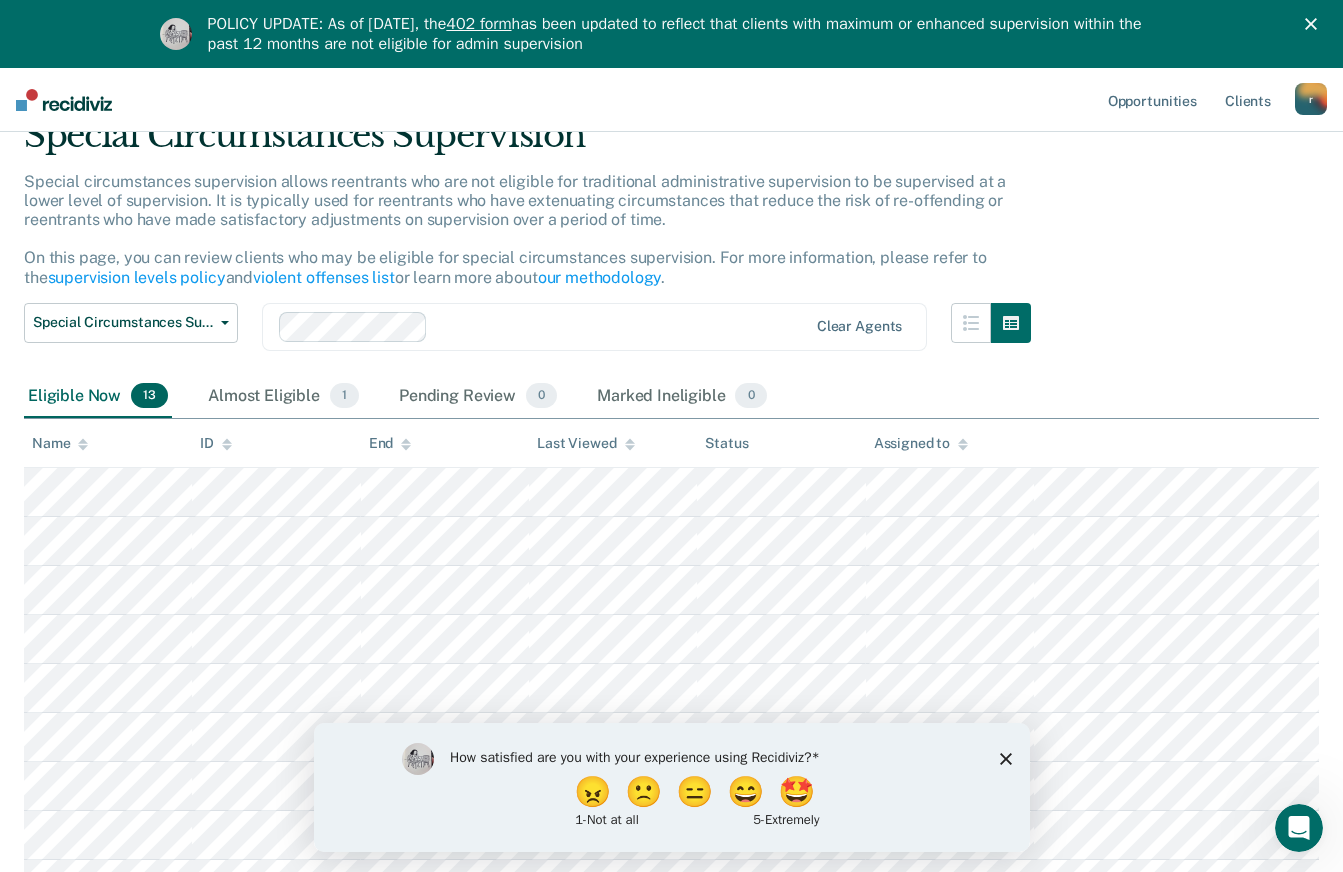 scroll, scrollTop: 68, scrollLeft: 0, axis: vertical 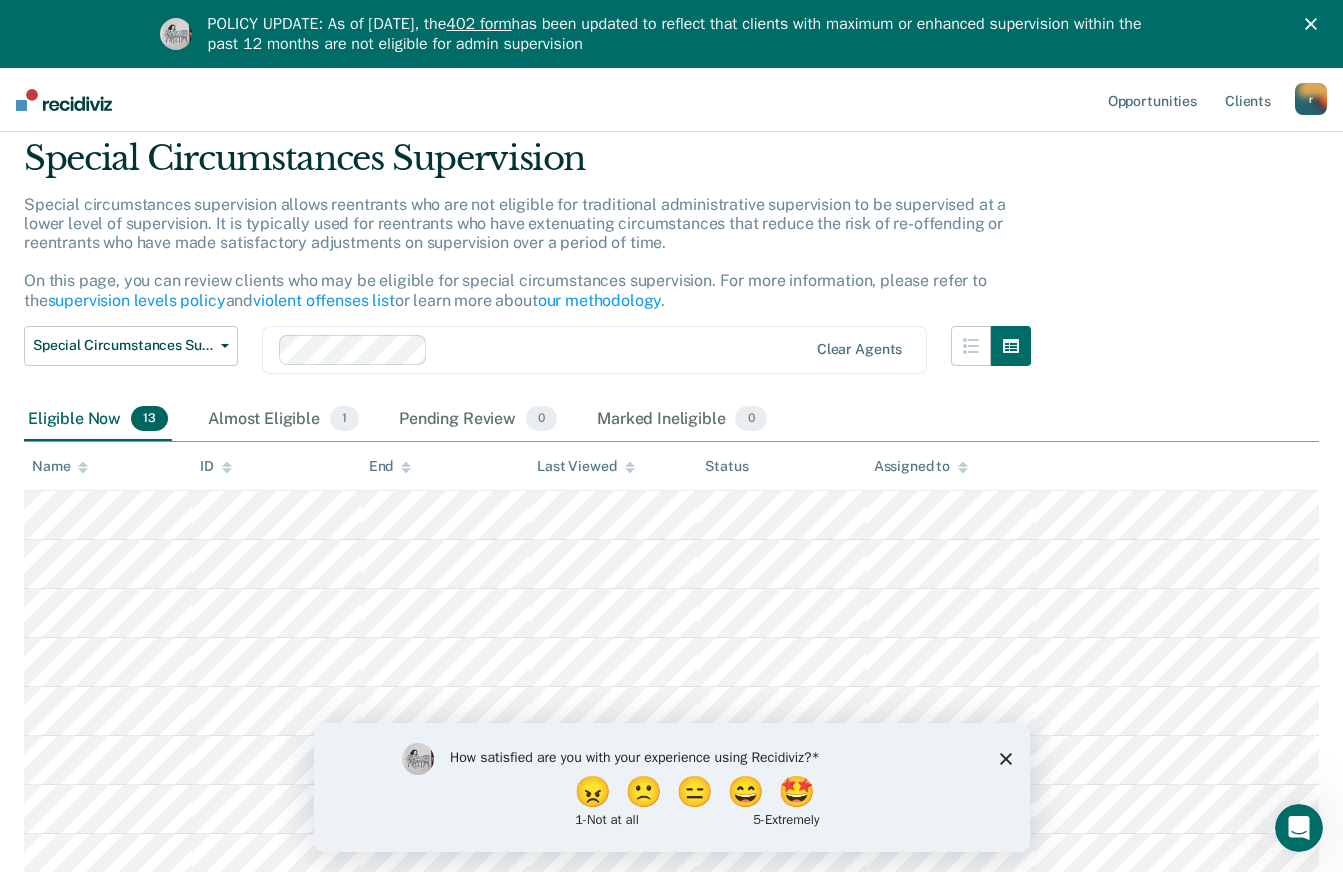 click 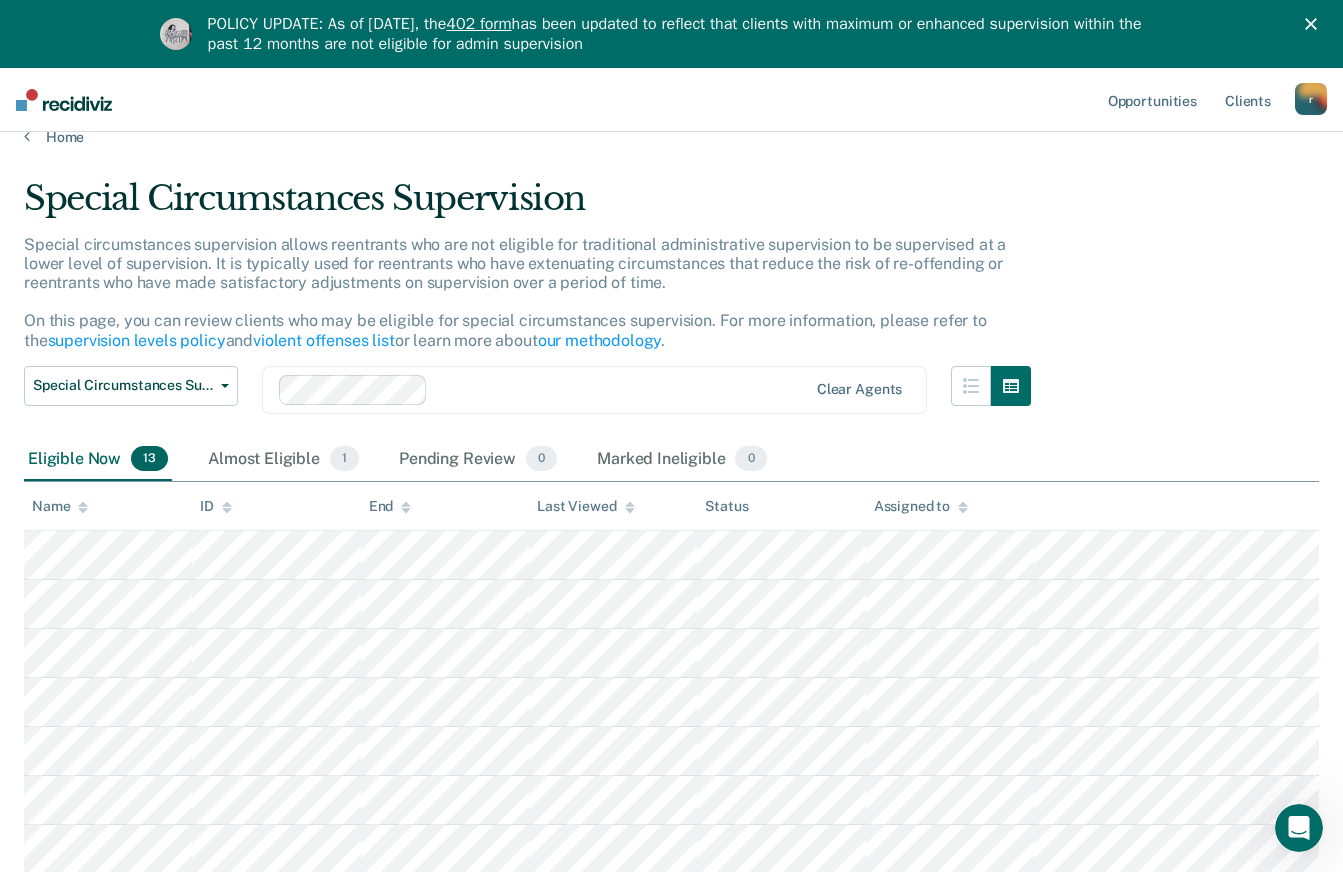 scroll, scrollTop: 0, scrollLeft: 0, axis: both 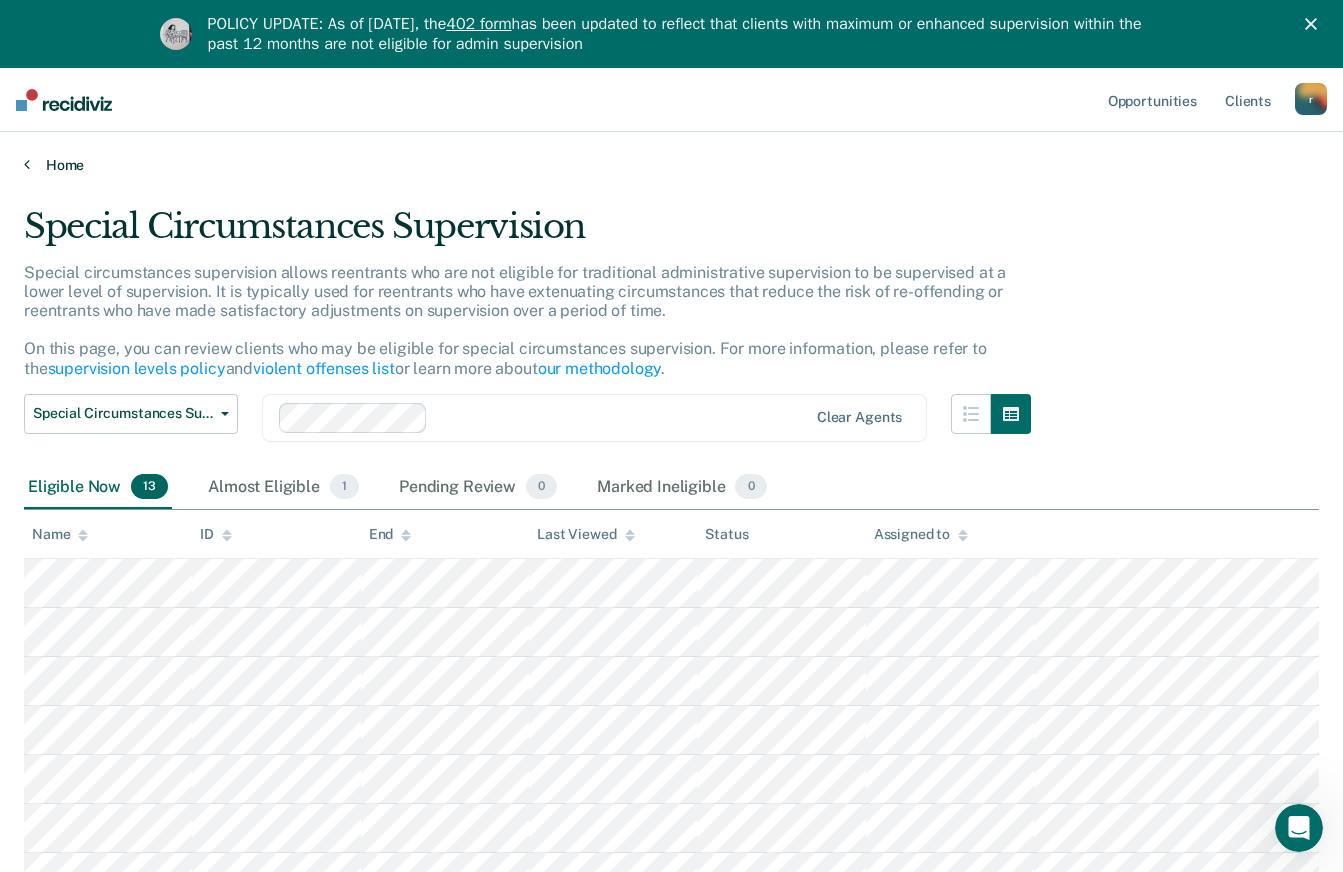 click on "Home" at bounding box center (671, 165) 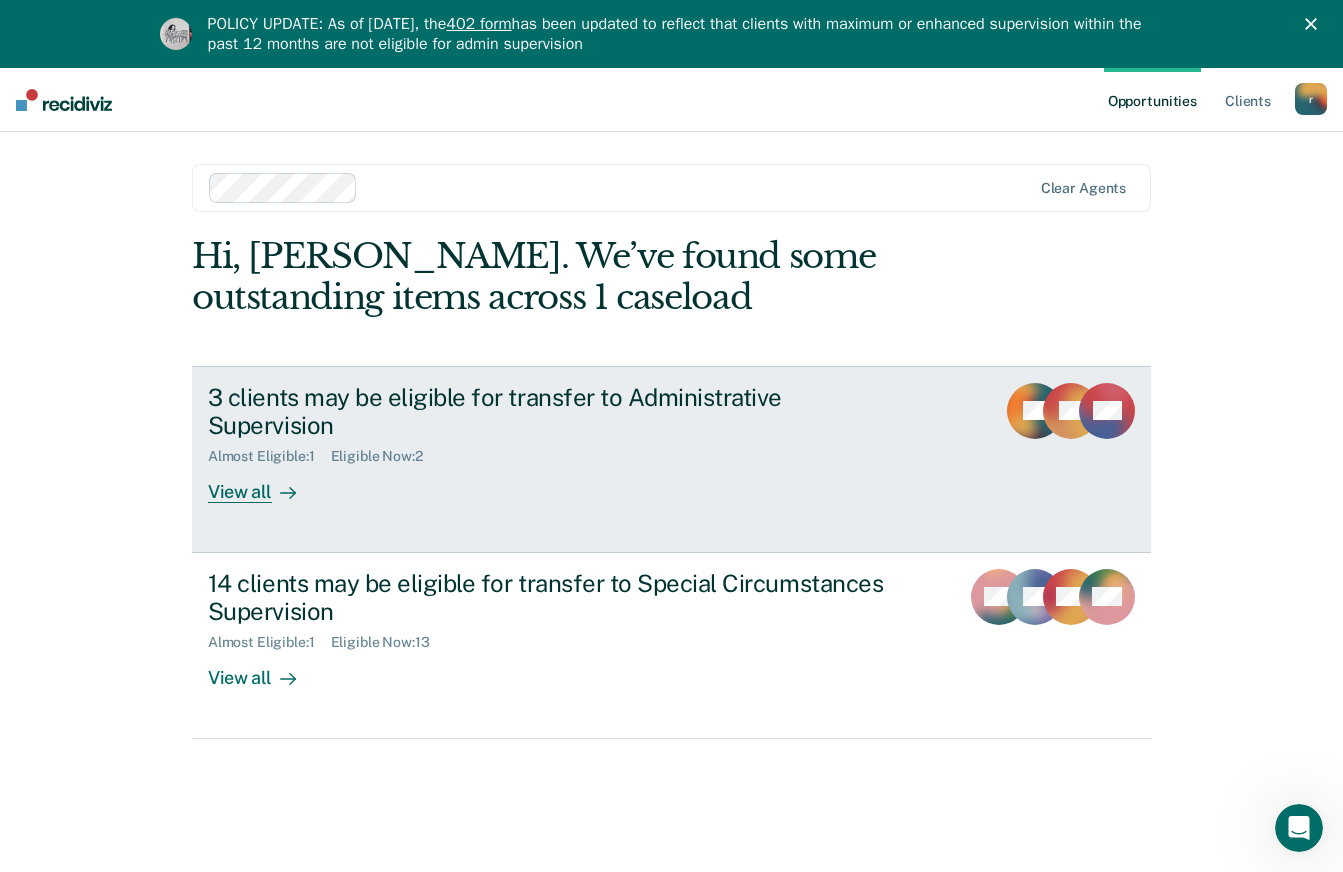 click on "3 clients may be eligible for transfer to Administrative Supervision" at bounding box center (559, 412) 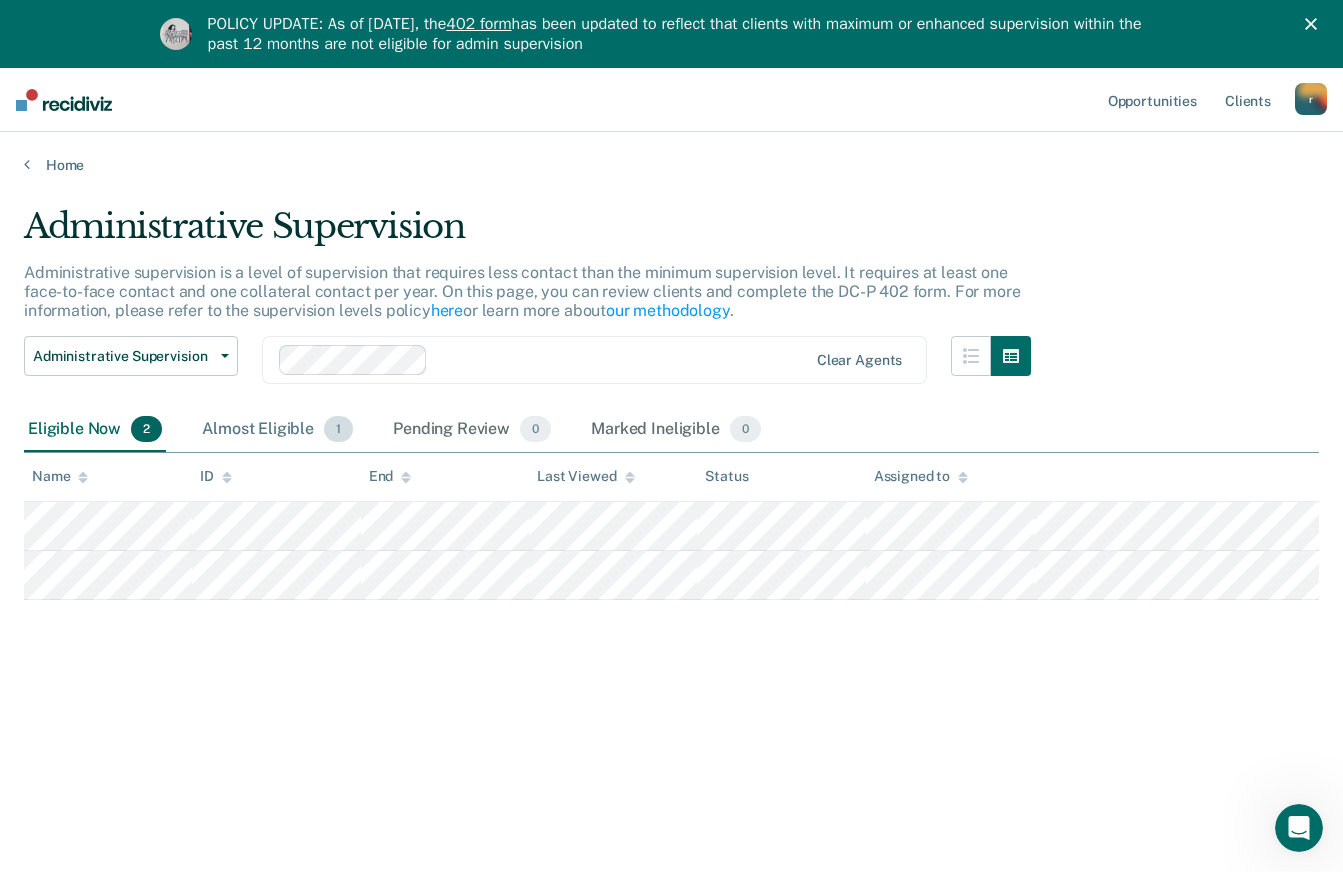 click on "Almost Eligible 1" at bounding box center [277, 430] 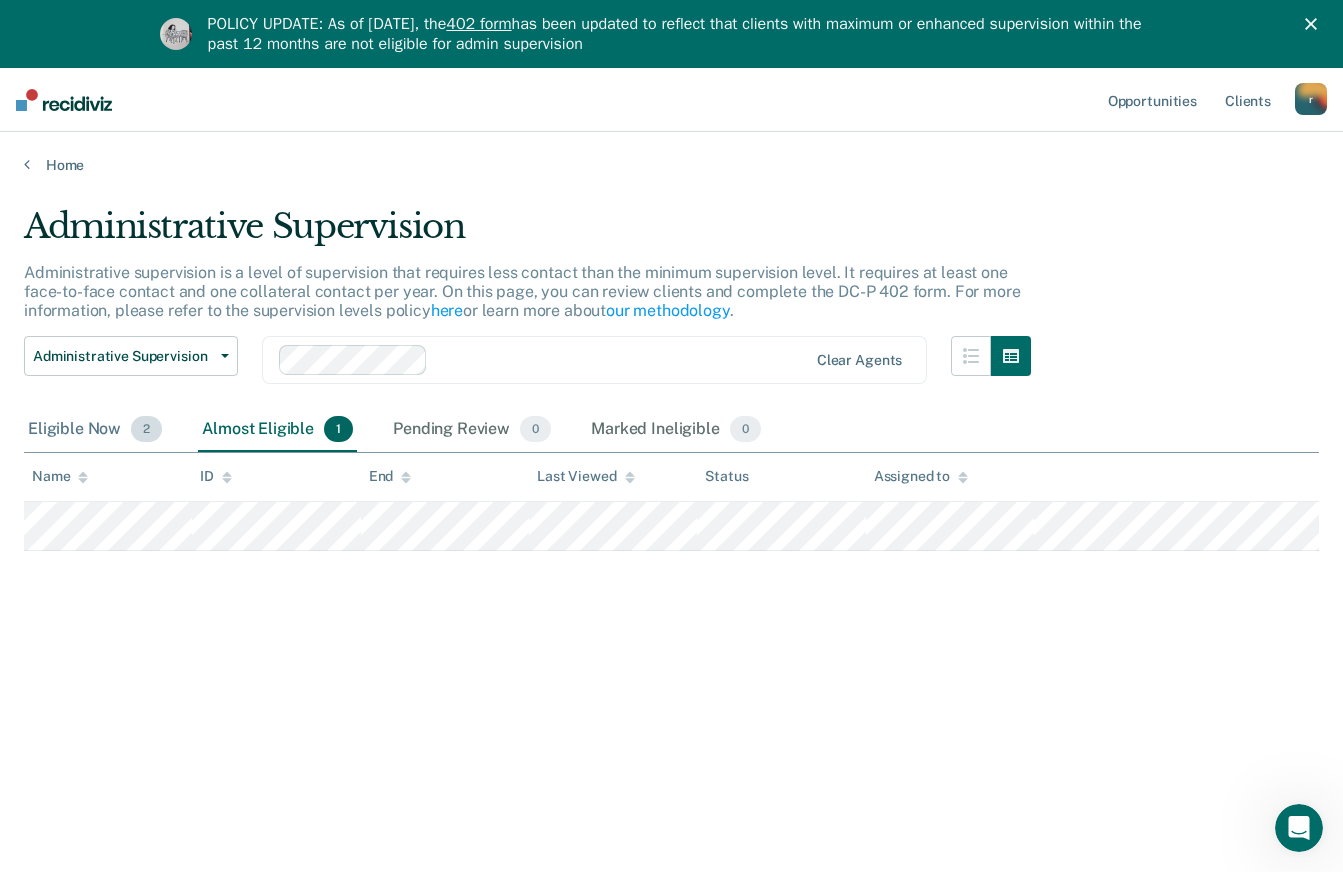 click on "Eligible Now 2" at bounding box center [95, 430] 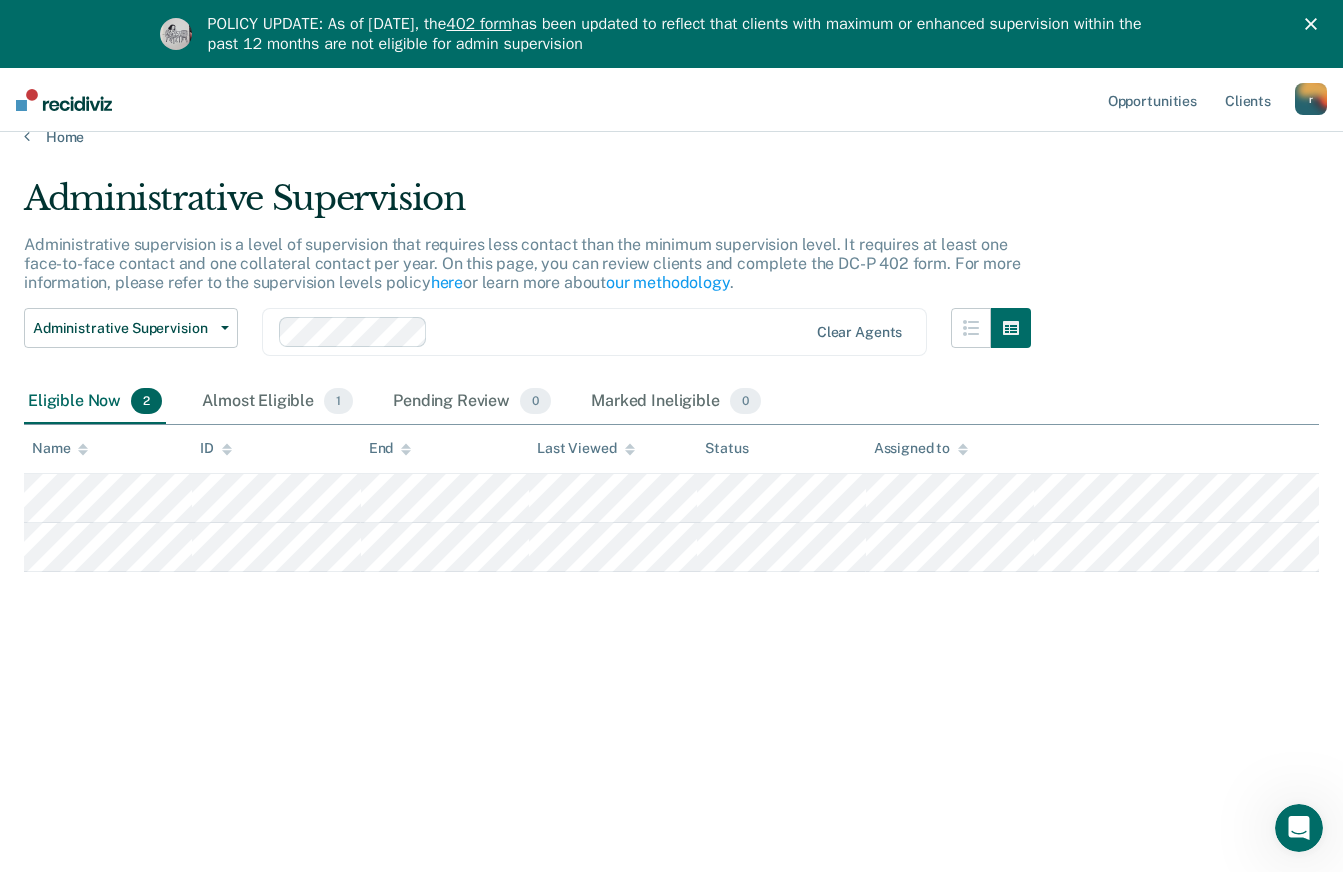 scroll, scrollTop: 0, scrollLeft: 0, axis: both 